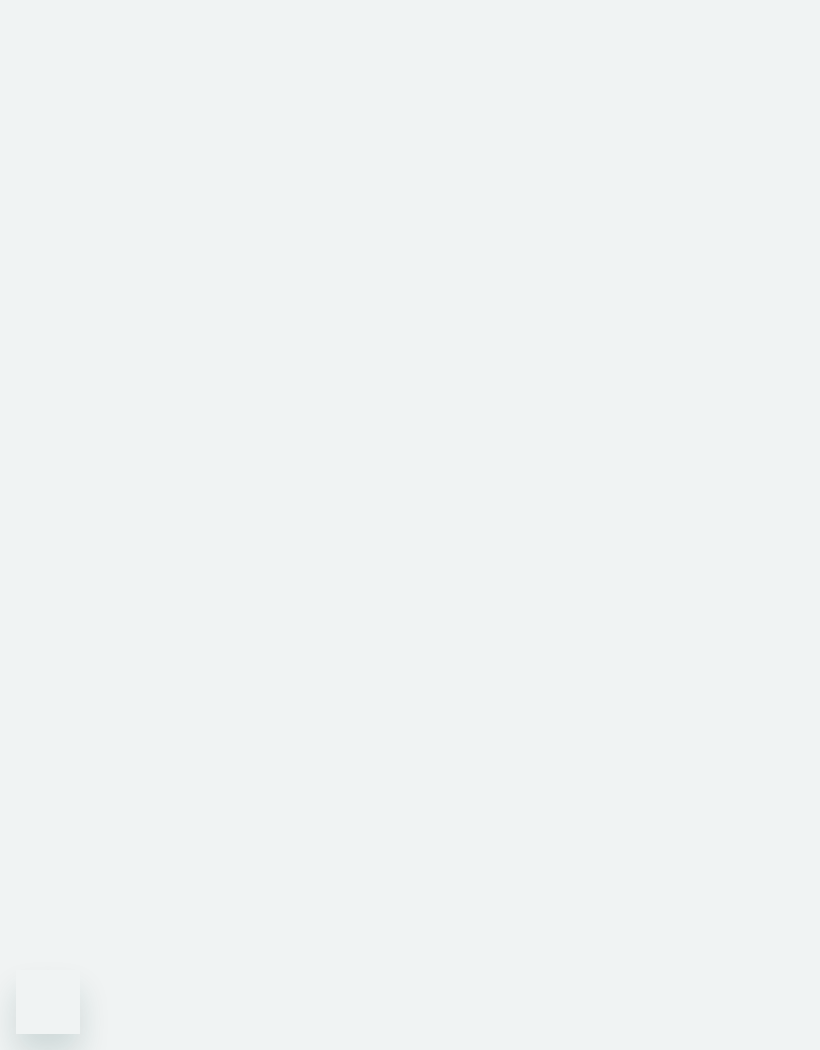 scroll, scrollTop: 0, scrollLeft: 0, axis: both 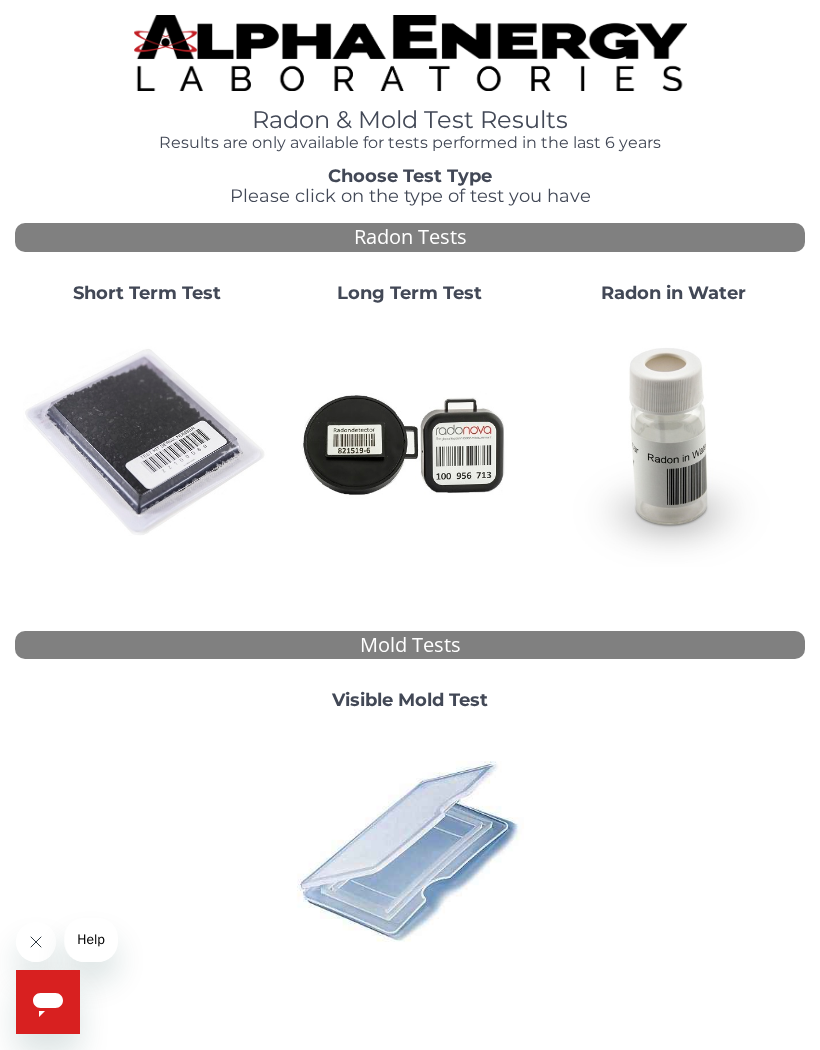click at bounding box center (146, 442) 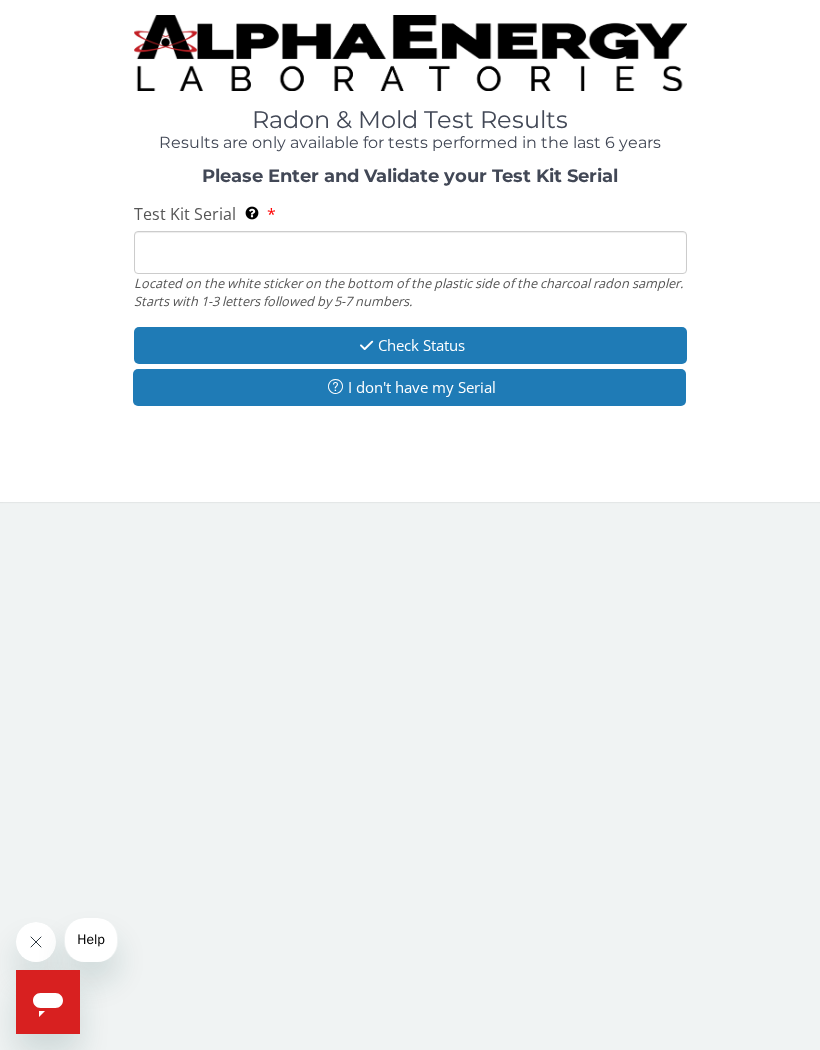 click on "Test Kit Serial     Located on the white sticker on the bottom of the plastic side of the charcoal radon sampler. Starts with 1-3 letters followed by 5-7 numbers." at bounding box center (410, 252) 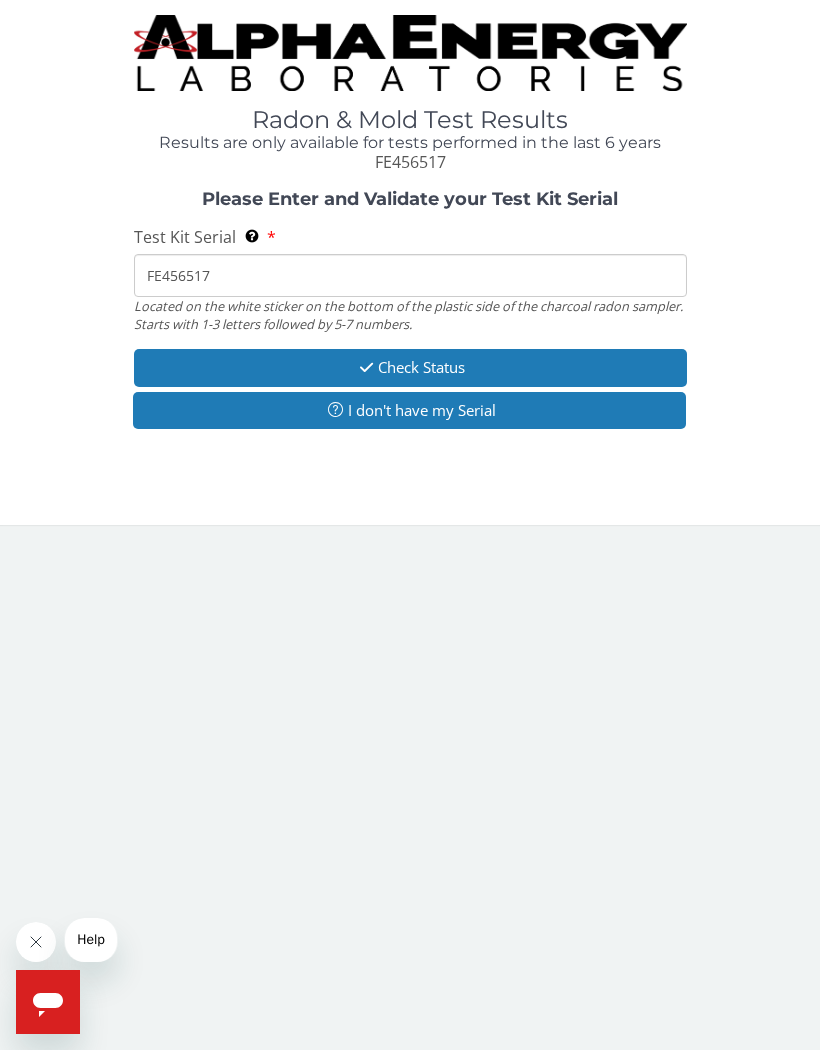 type on "FE456517" 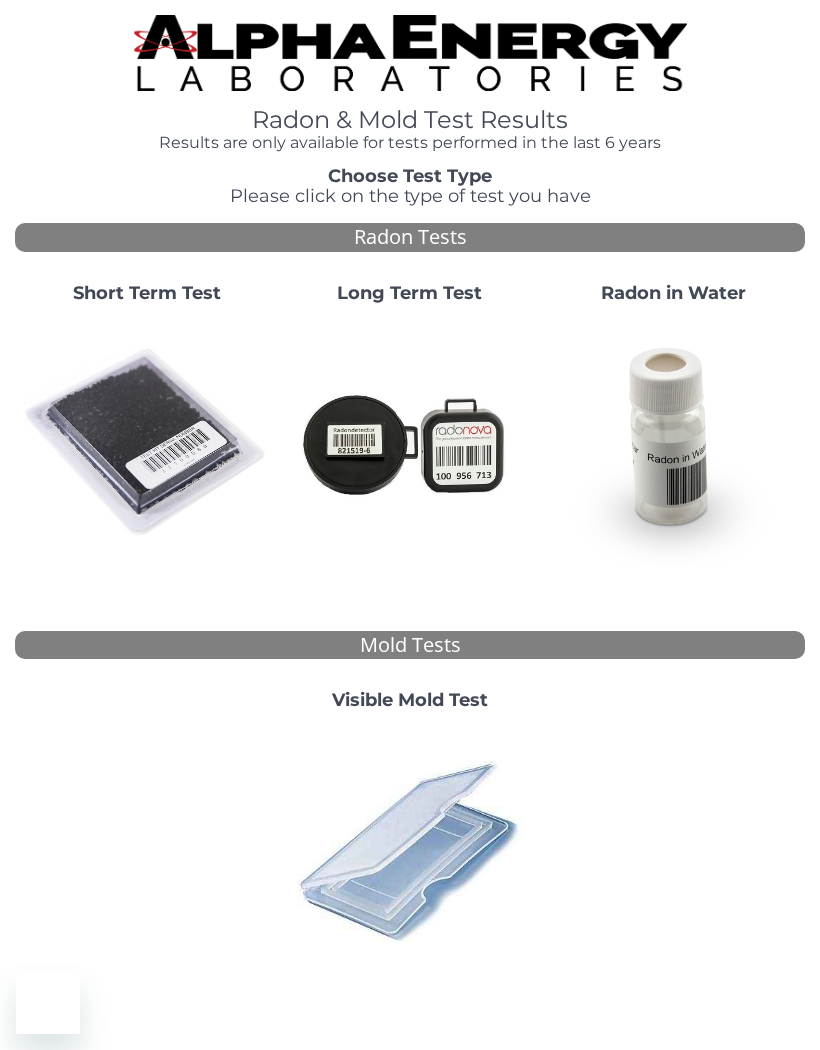 scroll, scrollTop: 0, scrollLeft: 0, axis: both 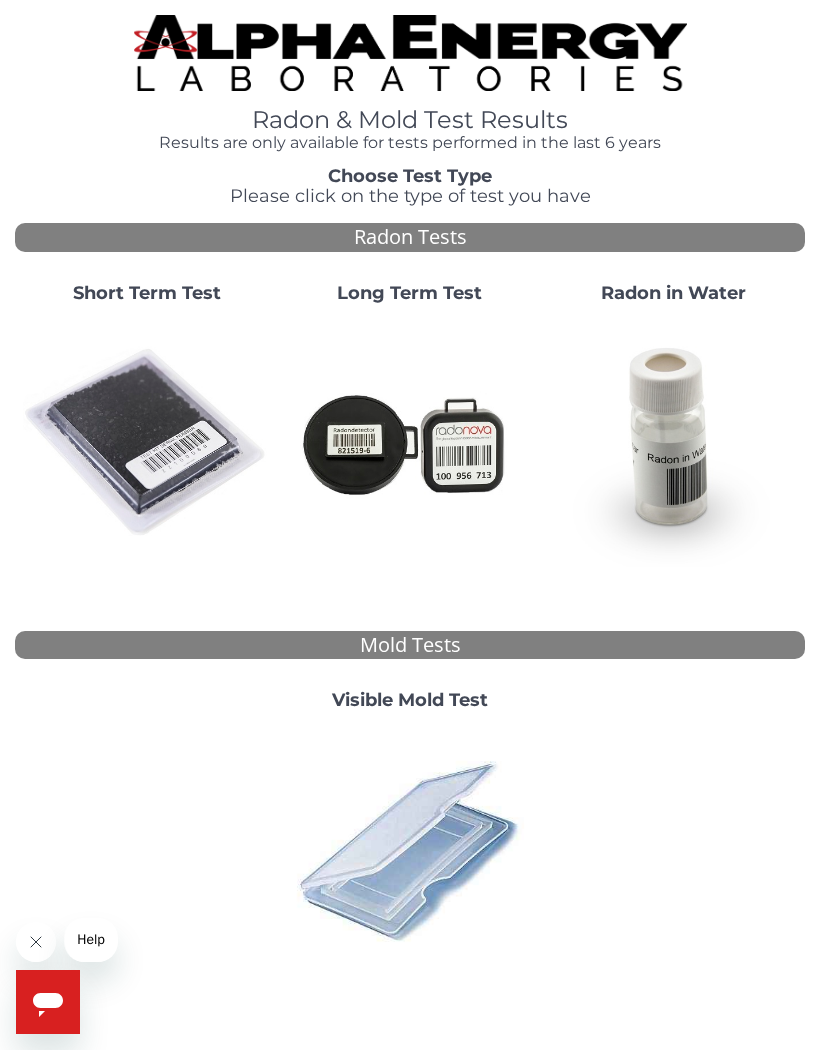 click at bounding box center (146, 442) 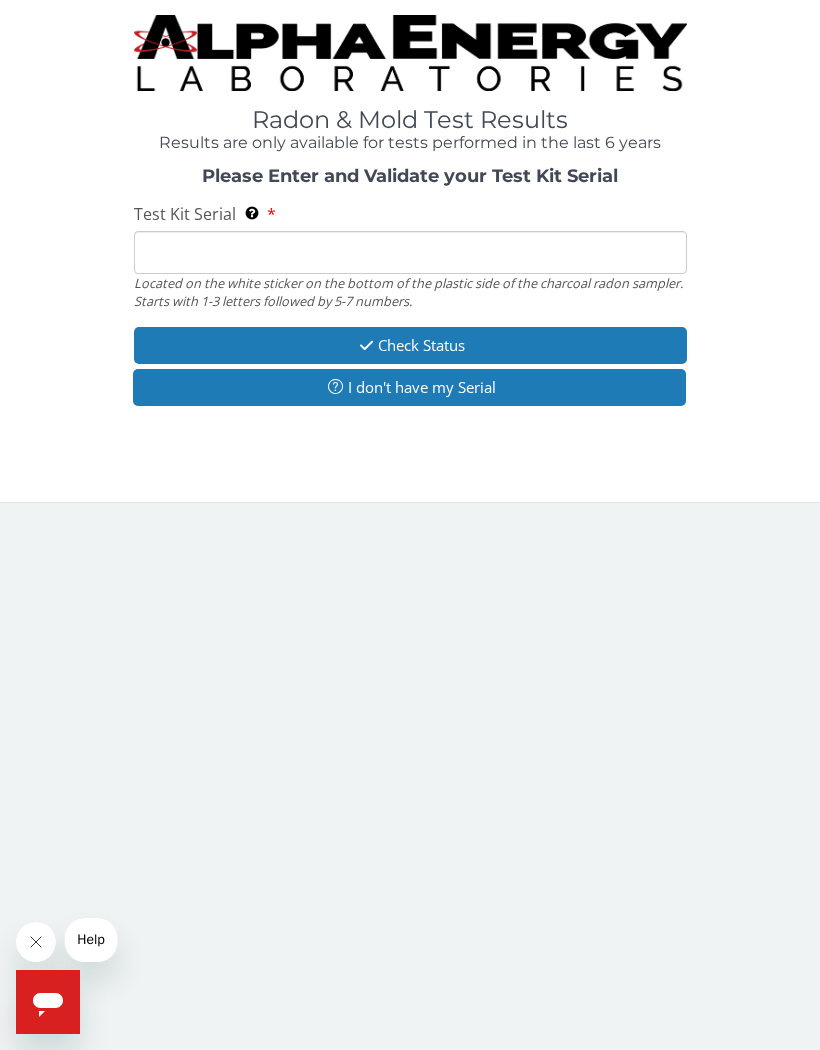 click on "Test Kit Serial     Located on the white sticker on the bottom of the plastic side of the charcoal radon sampler. Starts with 1-3 letters followed by 5-7 numbers." at bounding box center [410, 252] 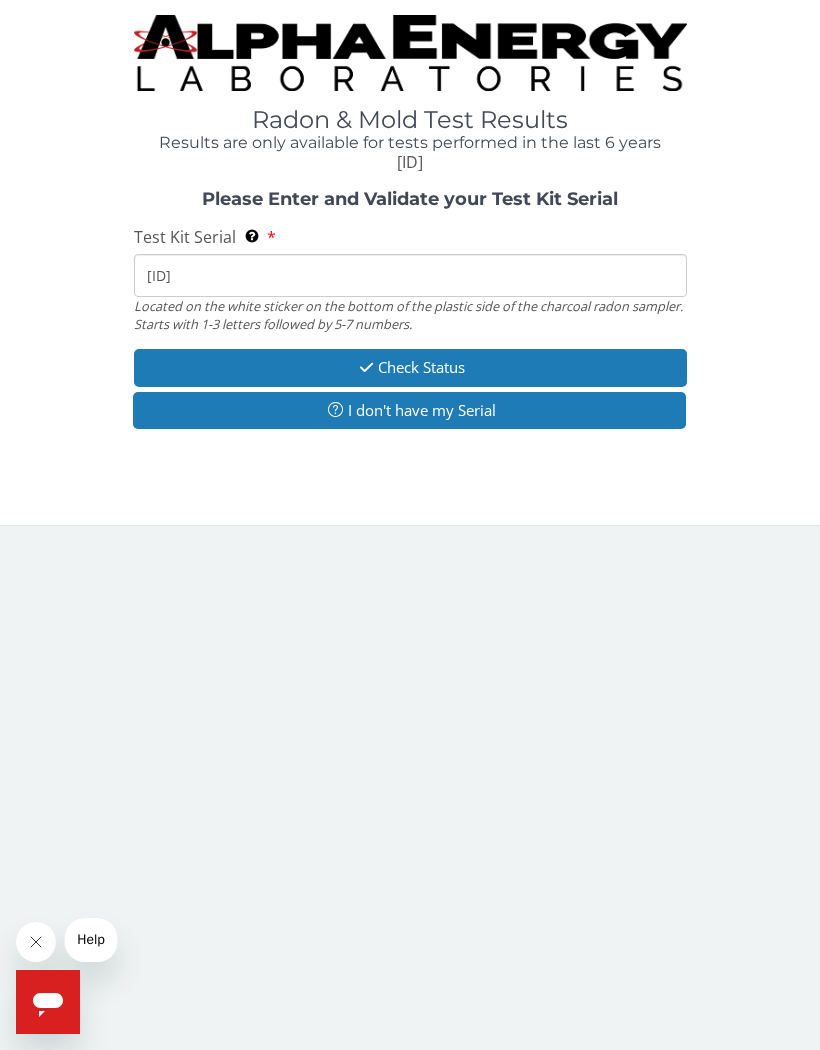 type on "[ID]" 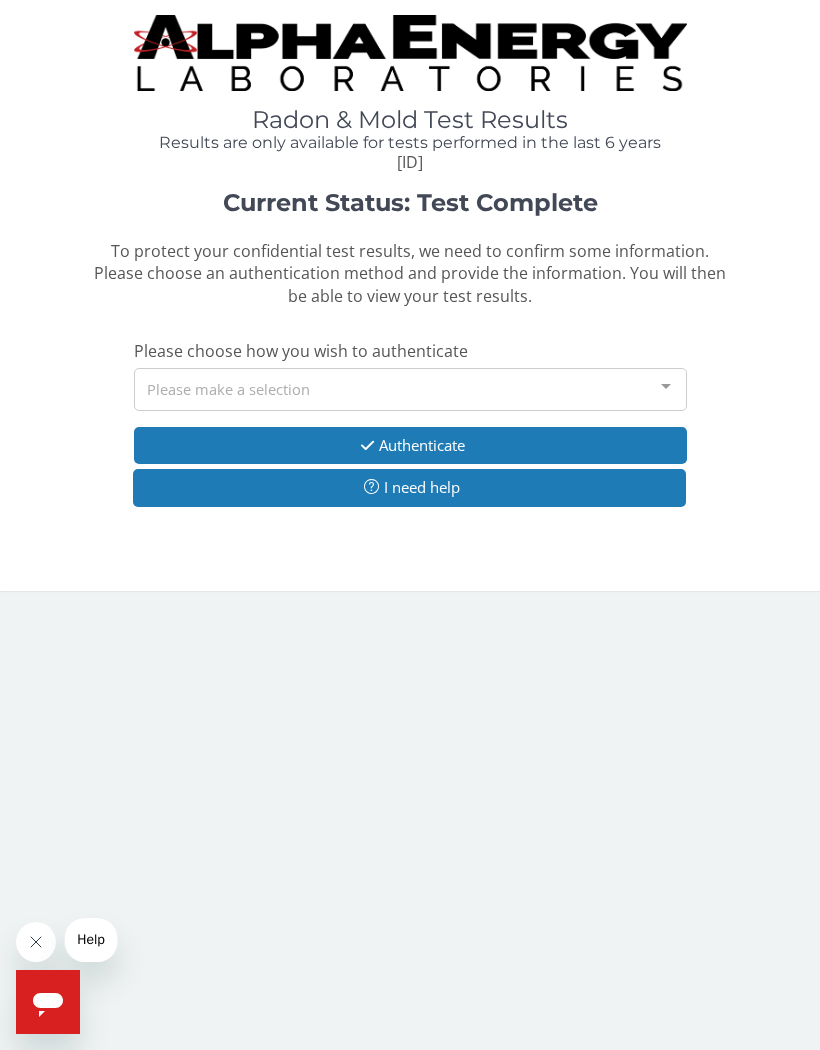 click on "Please make a selection" at bounding box center (410, 389) 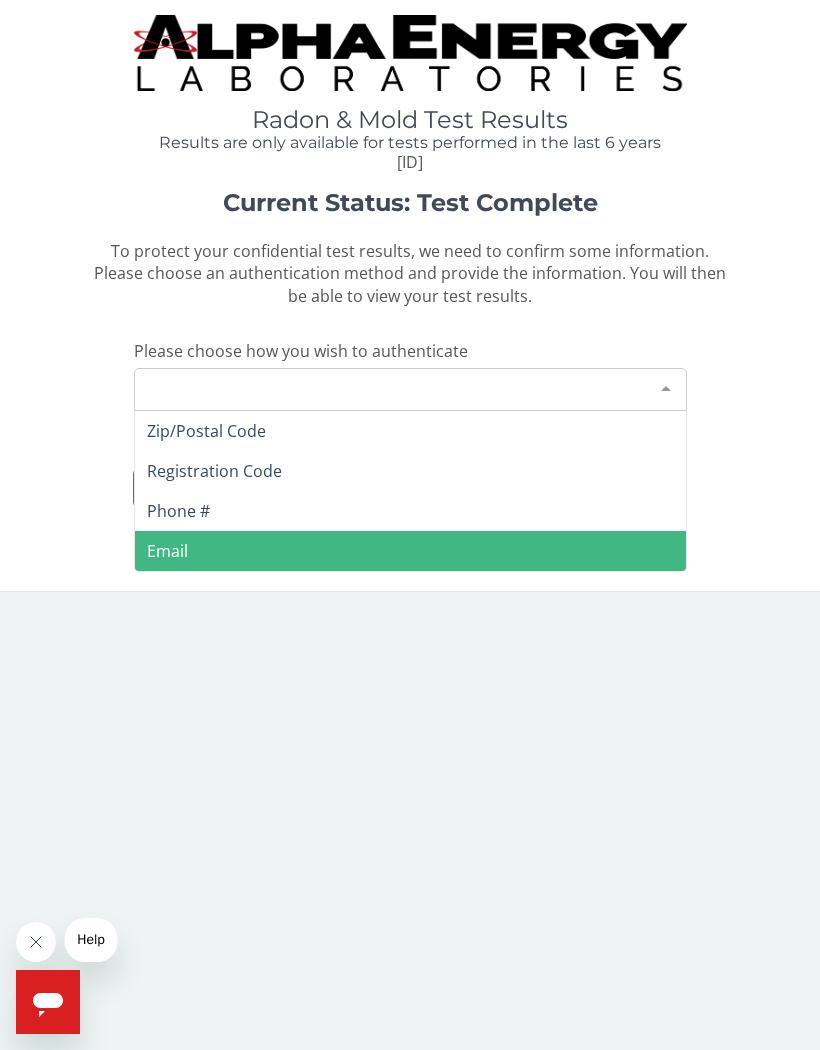 click on "Email" at bounding box center [410, 551] 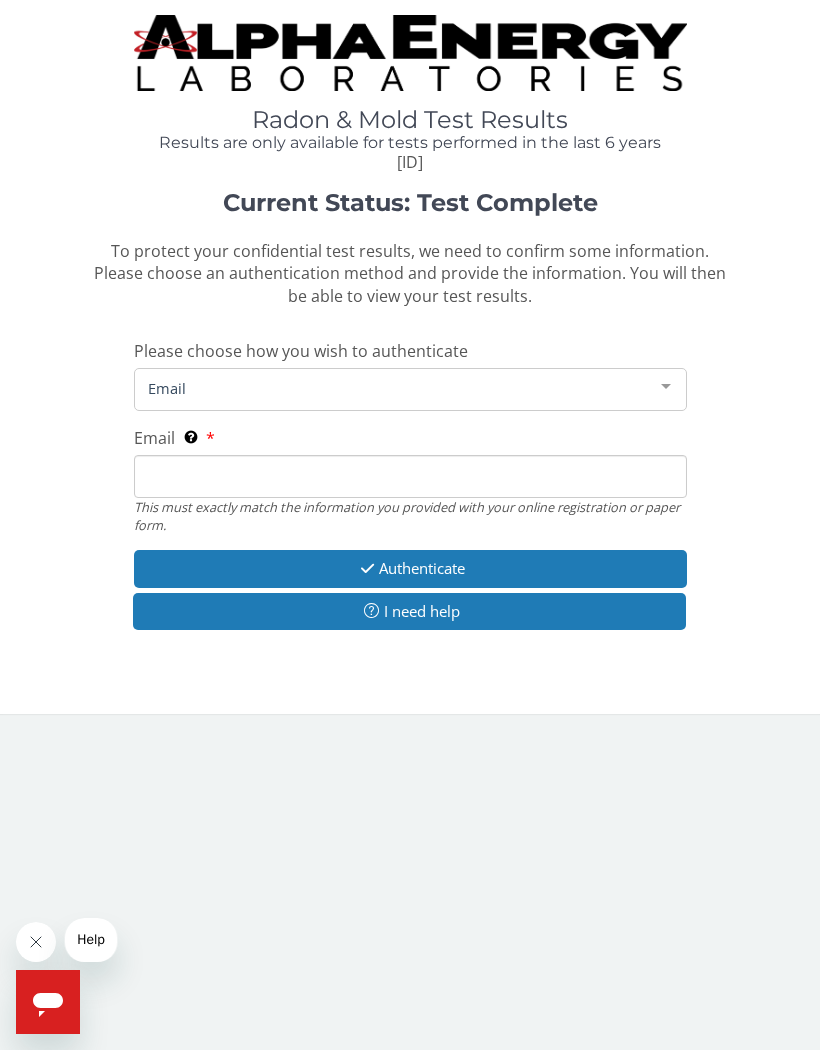 click on "Email     This must exactly match the information you provided with your online registration or paper form." at bounding box center (410, 476) 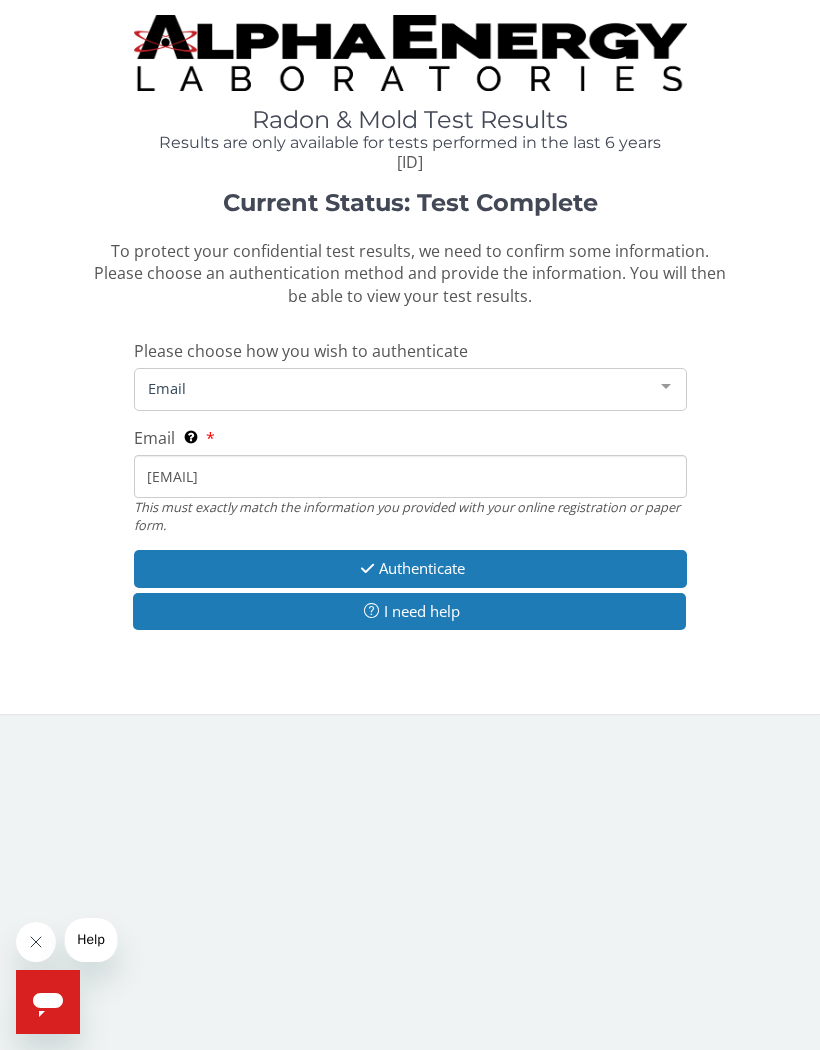 type on "tiger558@mchsi.com" 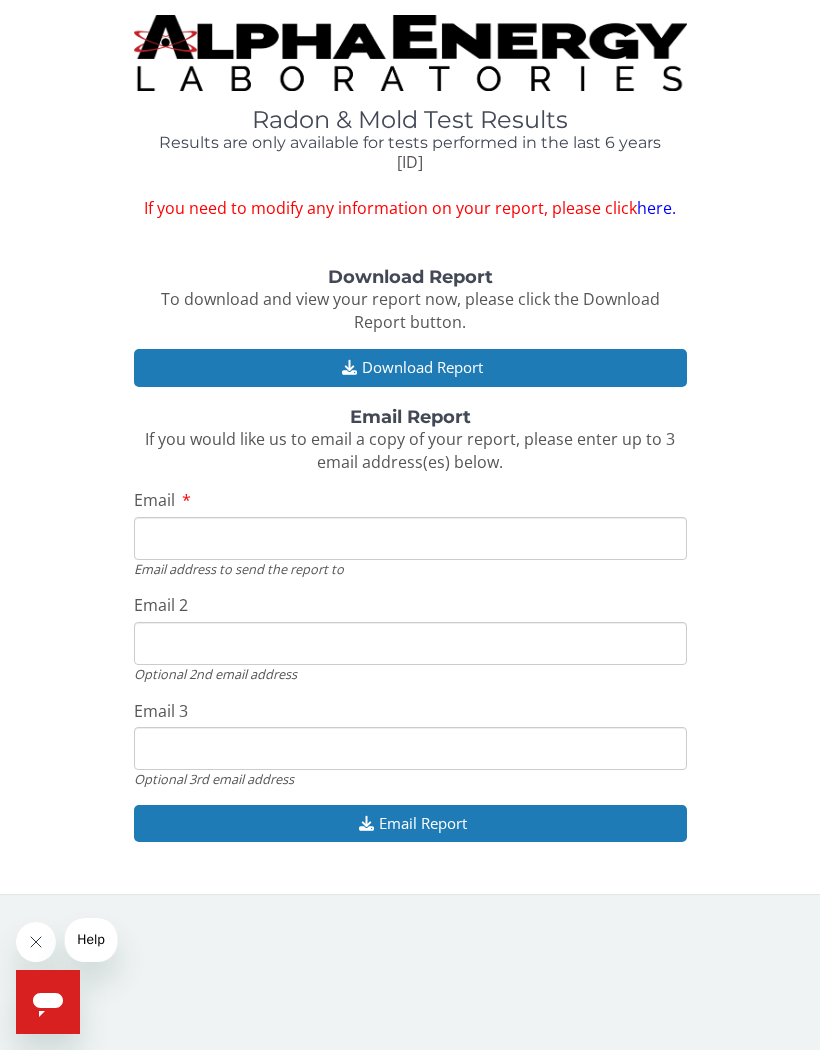 click on "Email" at bounding box center (410, 538) 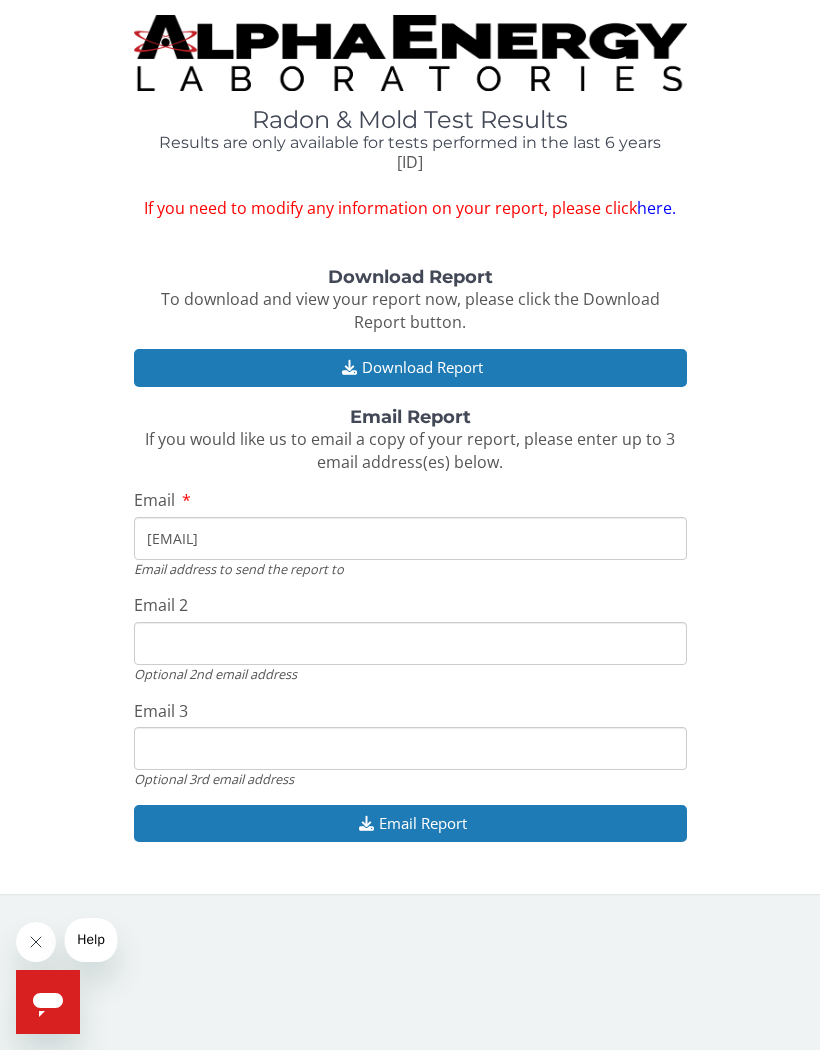 type on "tiger558@mchsi.com" 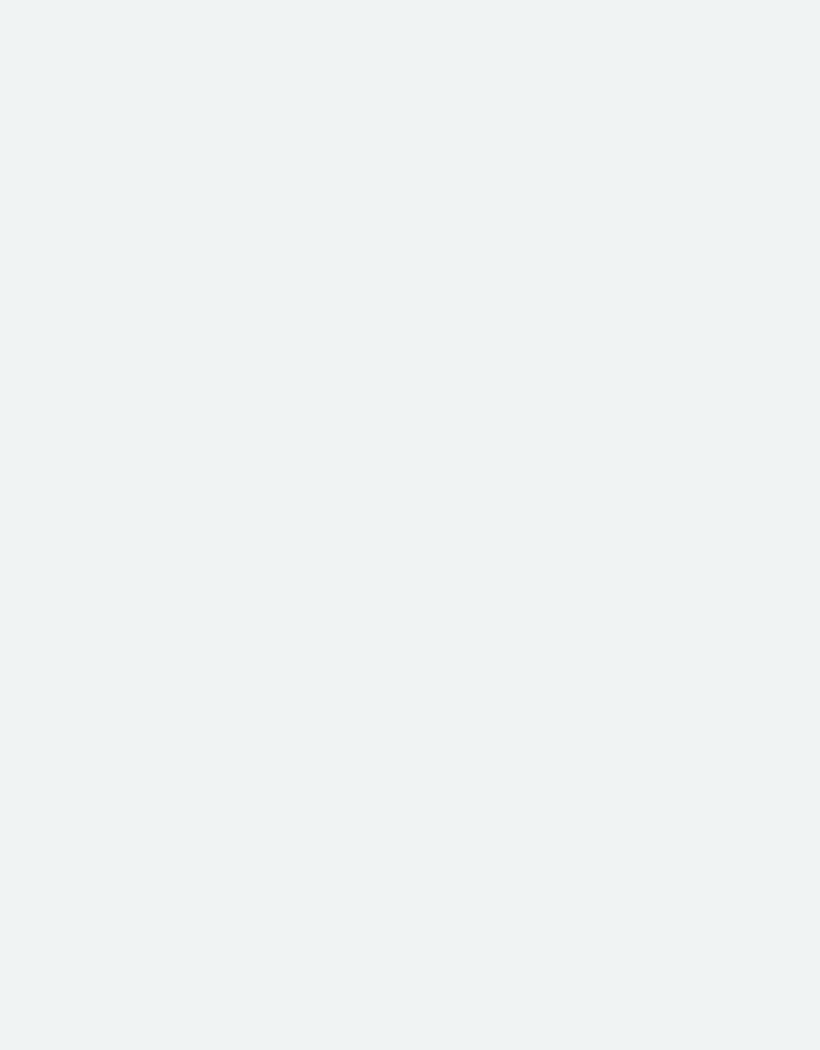 scroll, scrollTop: 0, scrollLeft: 0, axis: both 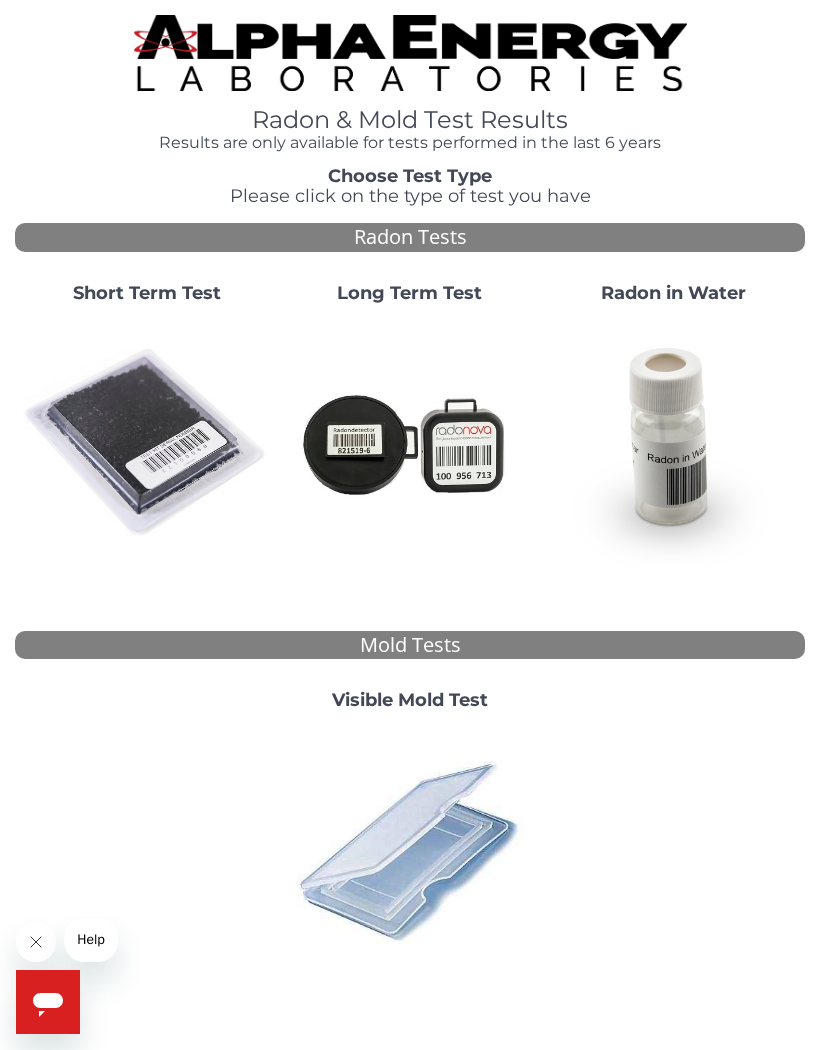 click at bounding box center (146, 442) 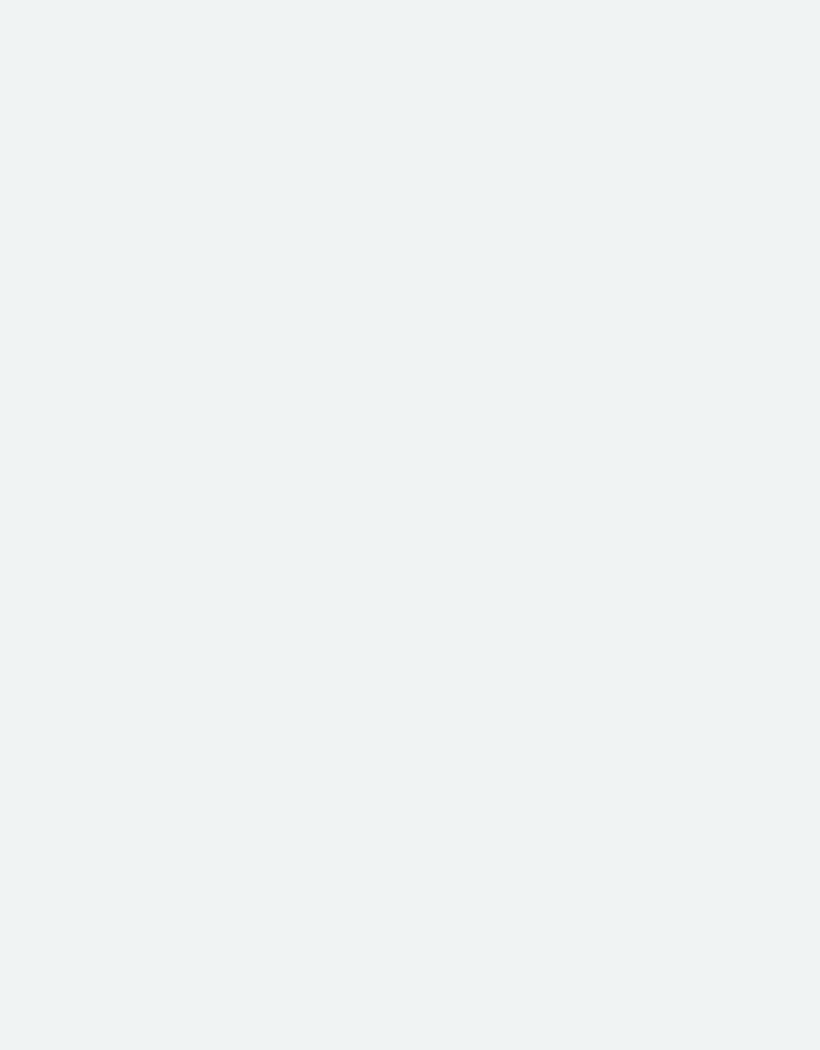 scroll, scrollTop: 0, scrollLeft: 0, axis: both 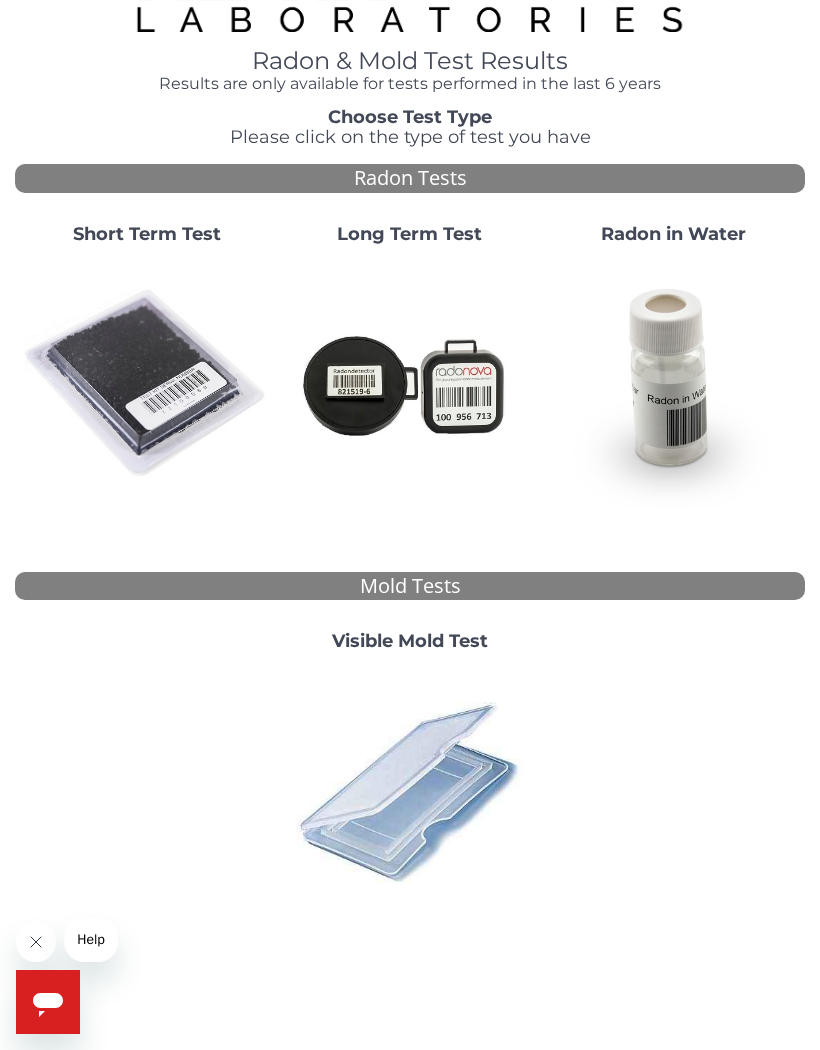 click at bounding box center (146, 383) 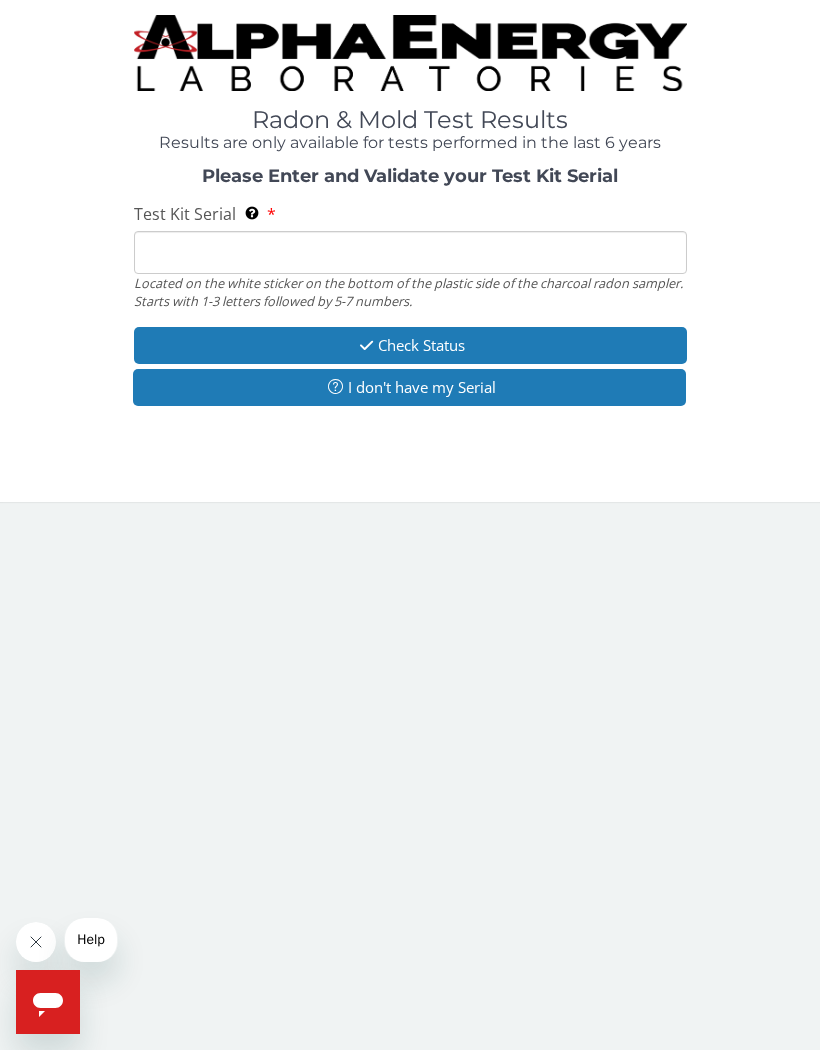 click on "Test Kit Serial     Located on the white sticker on the bottom of the plastic side of the charcoal radon sampler. Starts with 1-3 letters followed by 5-7 numbers." at bounding box center [410, 252] 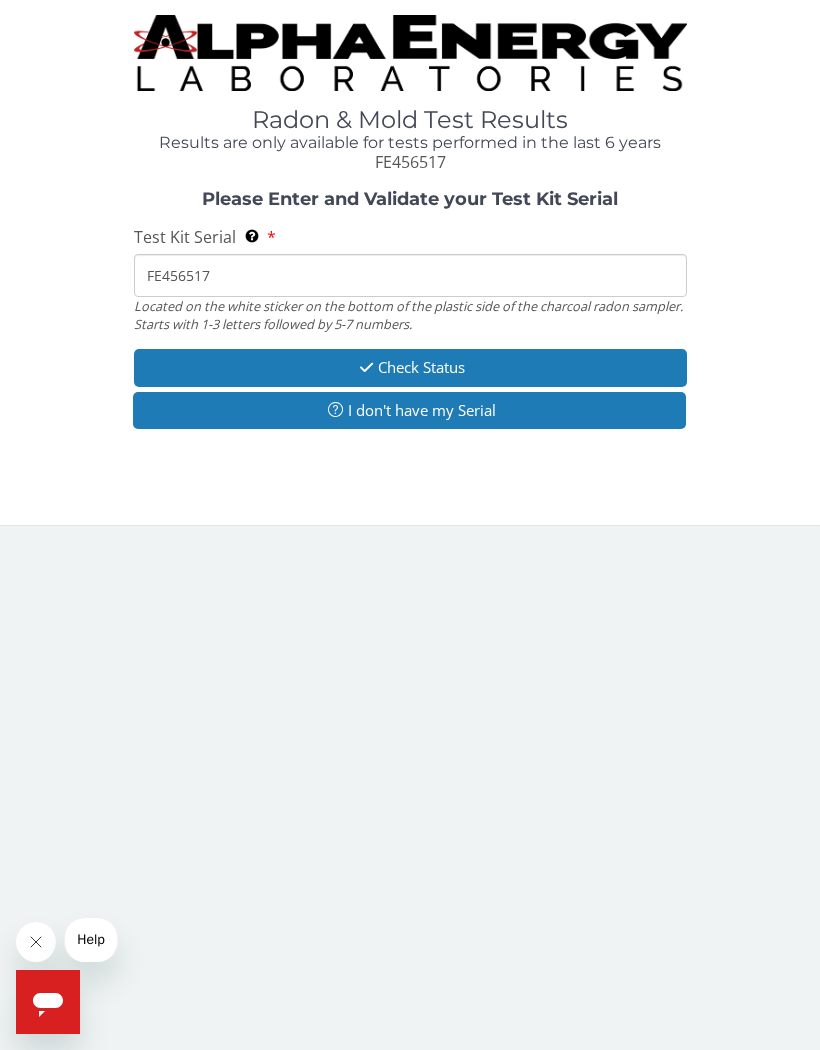 type on "FE456517" 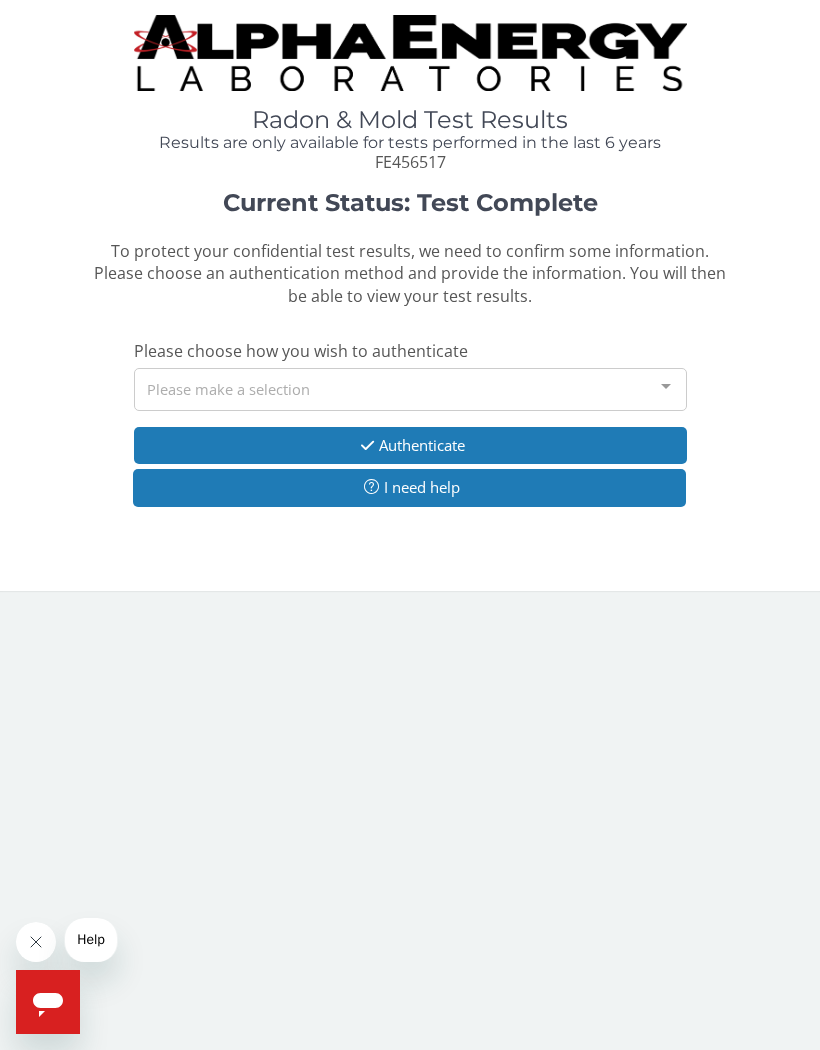 click on "Please make a selection" at bounding box center (410, 389) 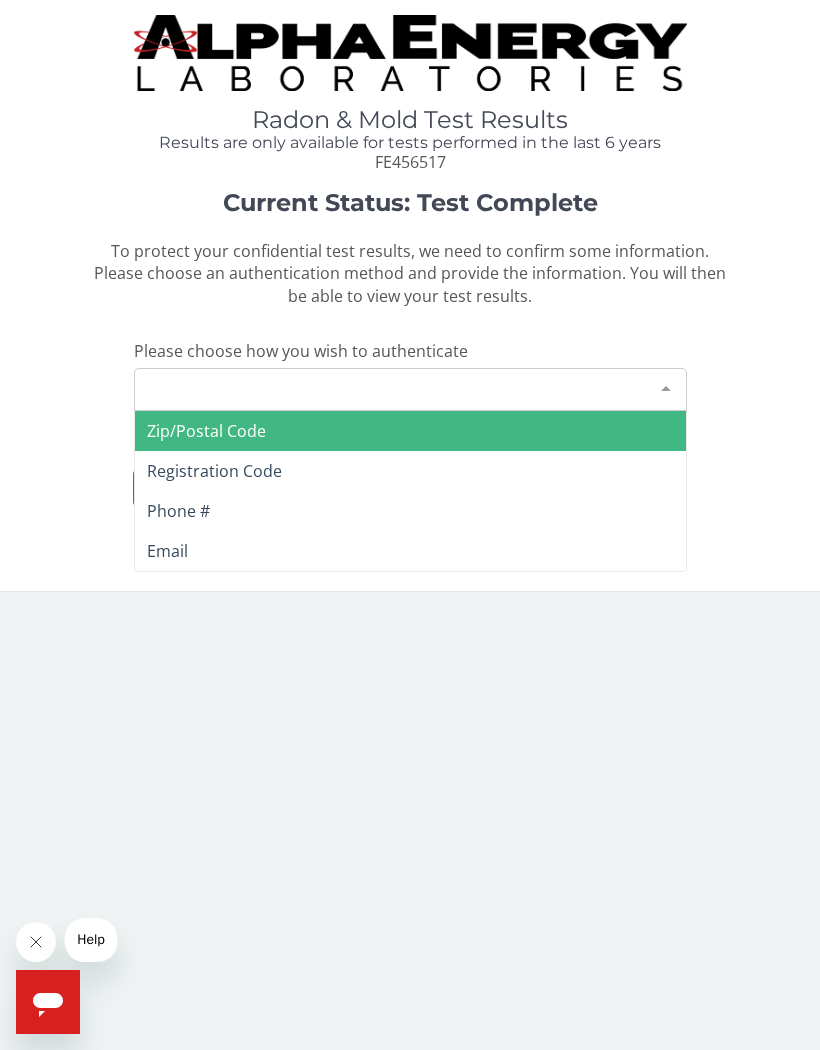 click on "Email" at bounding box center (167, 551) 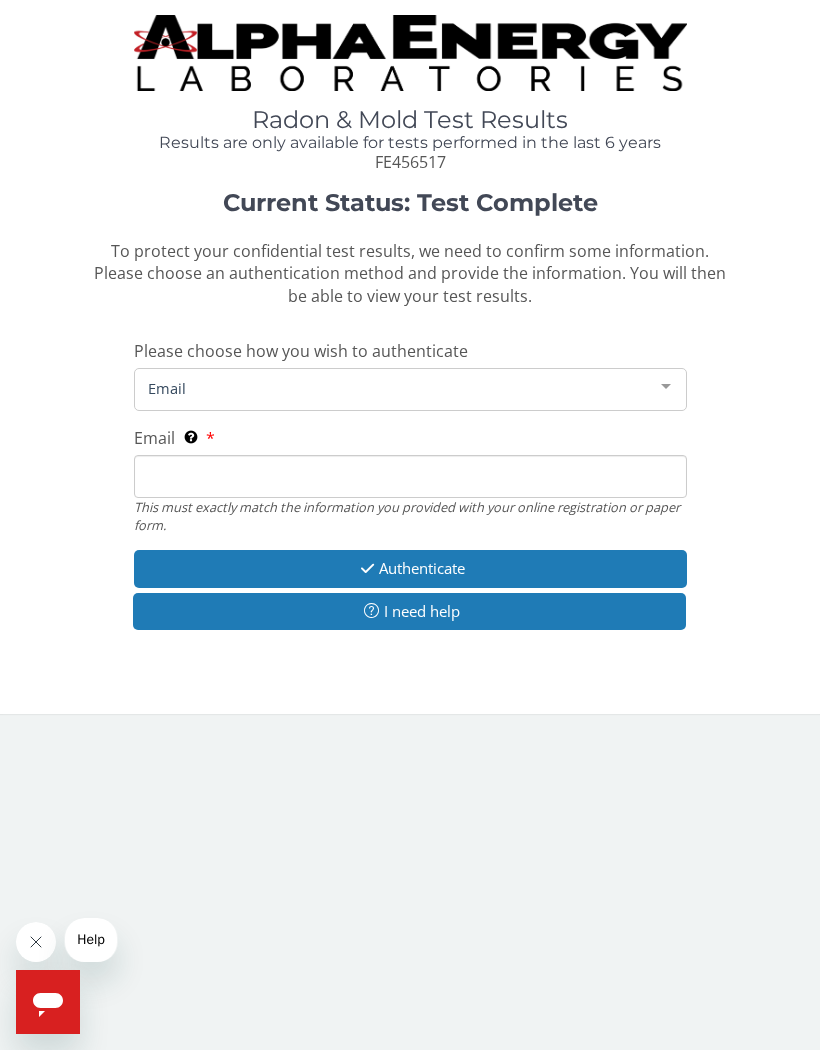 click on "Email     This must exactly match the information you provided with your online registration or paper form." at bounding box center (410, 476) 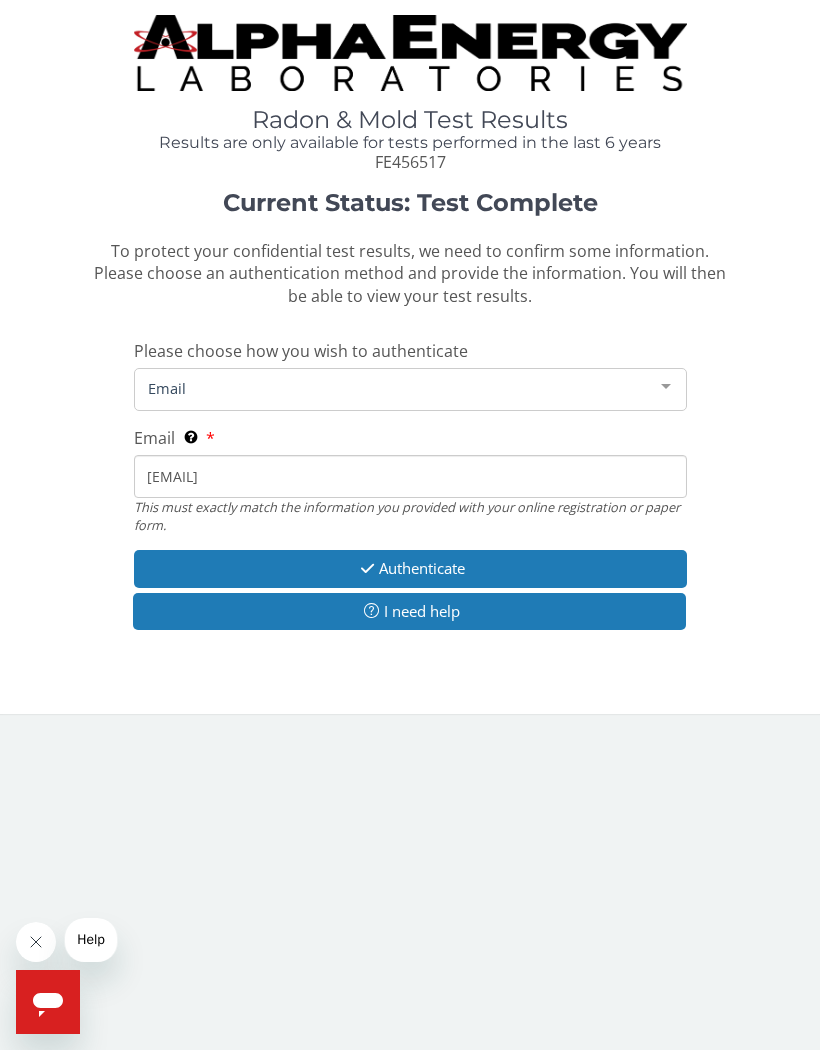 type on "[EMAIL]" 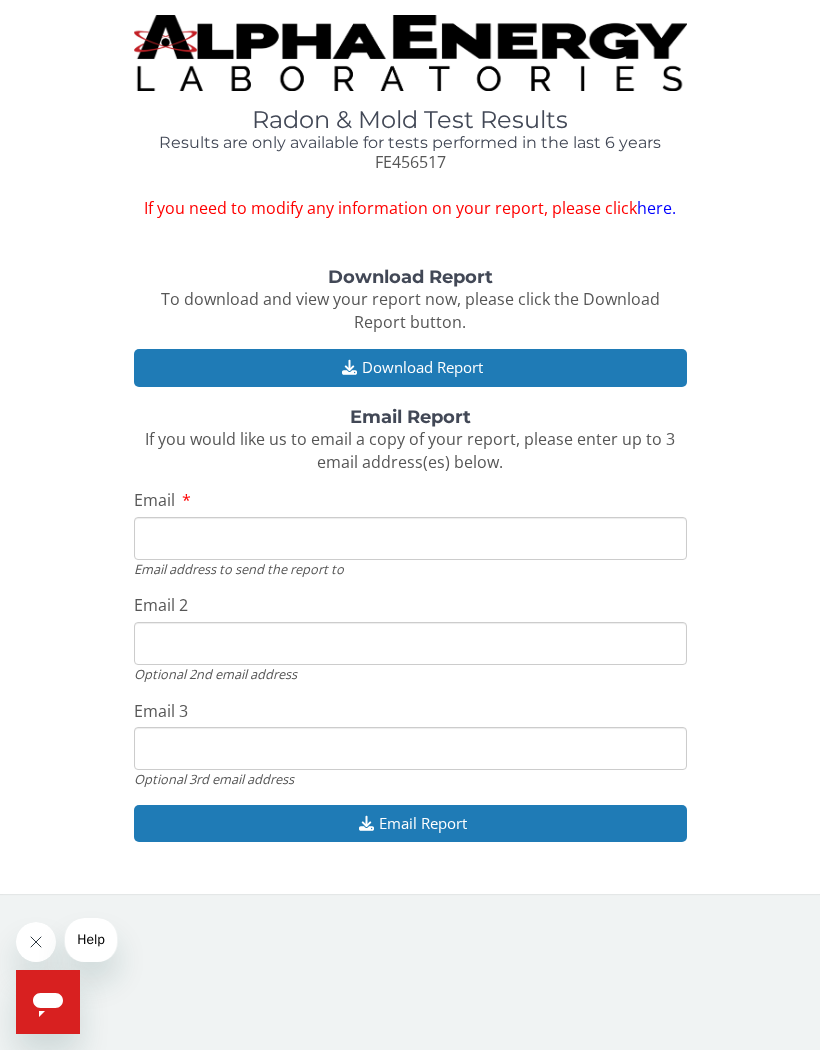 click on "Email" at bounding box center (410, 538) 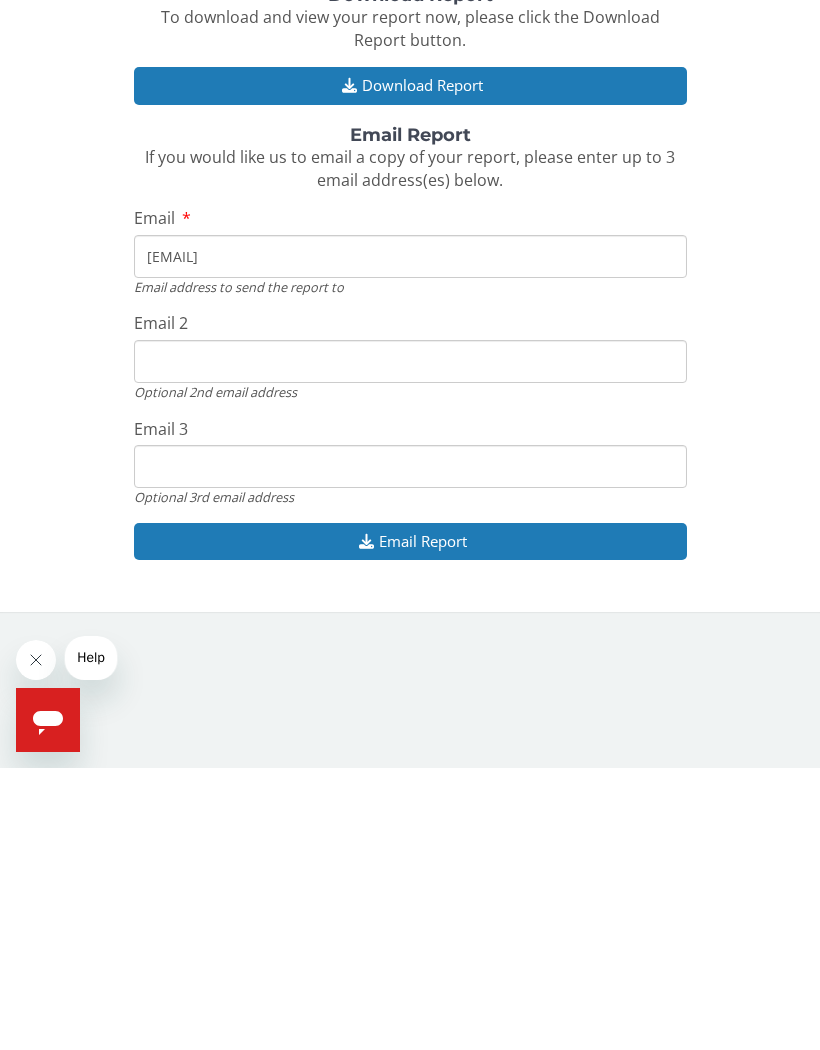 type on "[EMAIL]" 